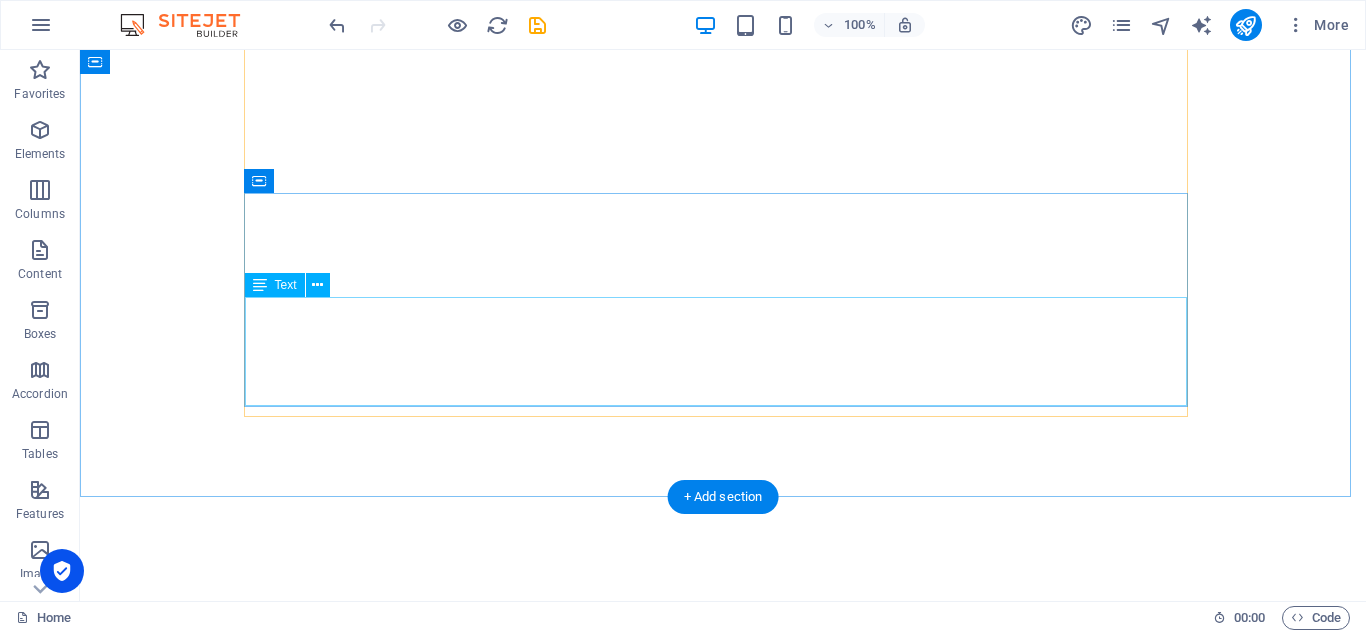 scroll, scrollTop: 0, scrollLeft: 0, axis: both 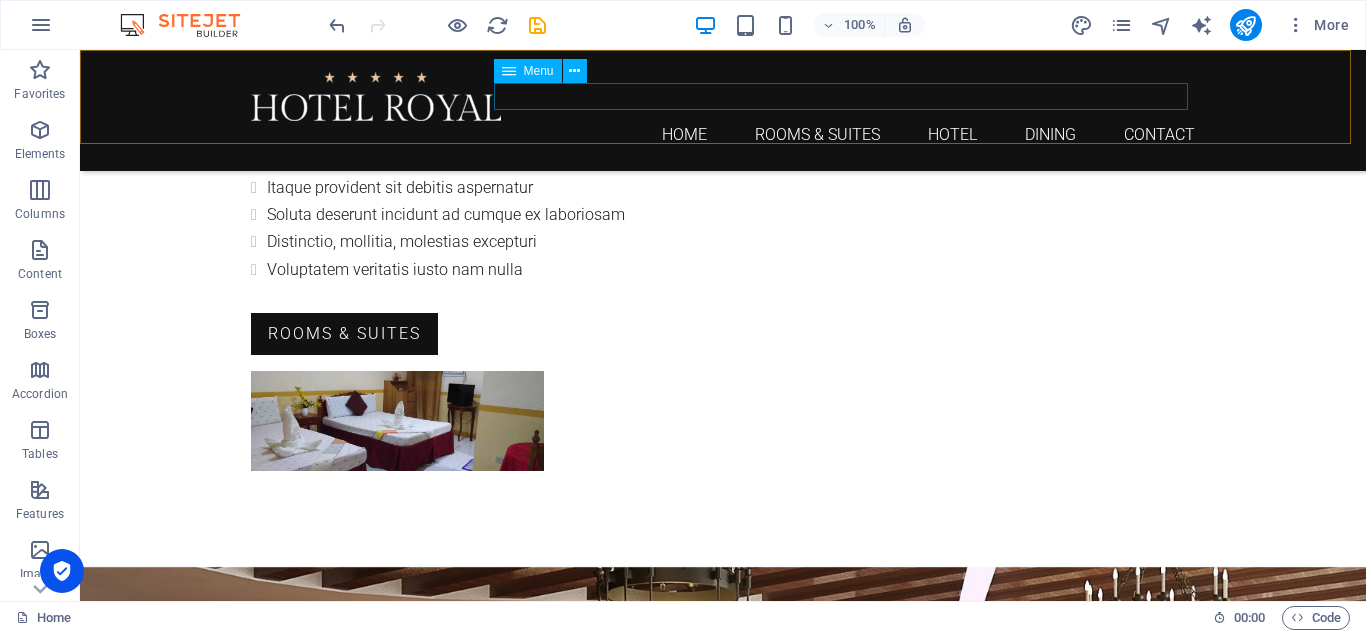 click on "Home Rooms & Suites Hotel Dining Contact" at bounding box center [723, 134] 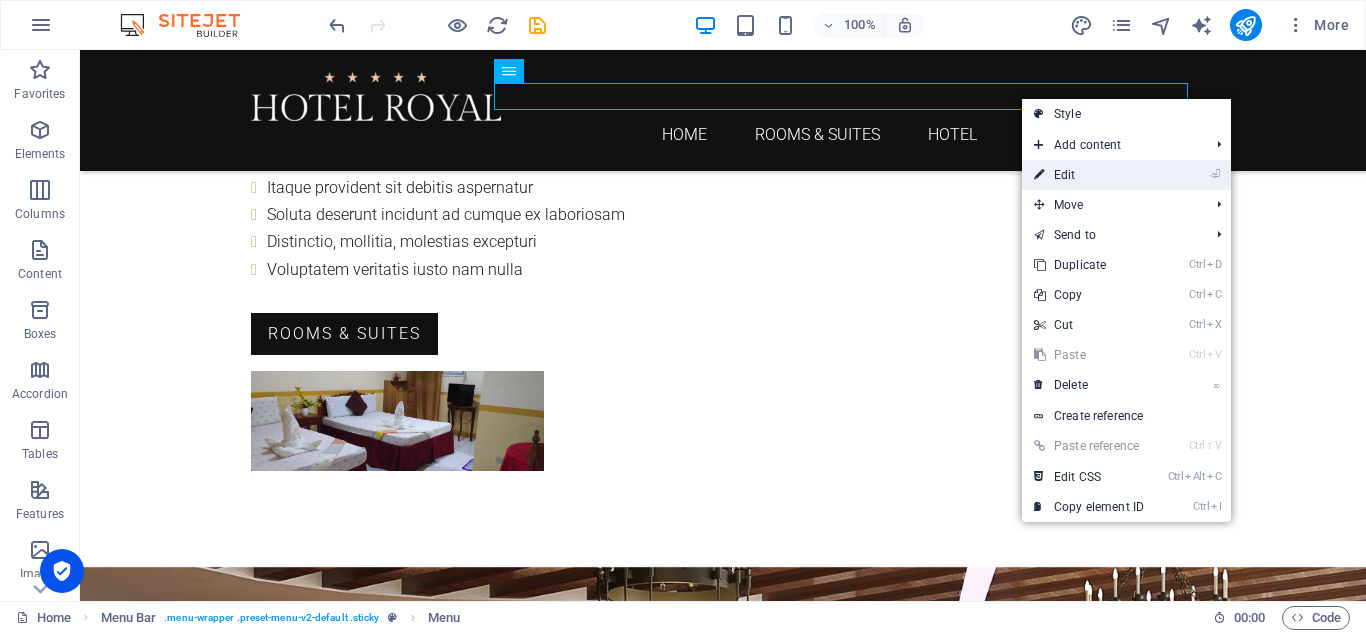 click on "⏎  Edit" at bounding box center (1089, 175) 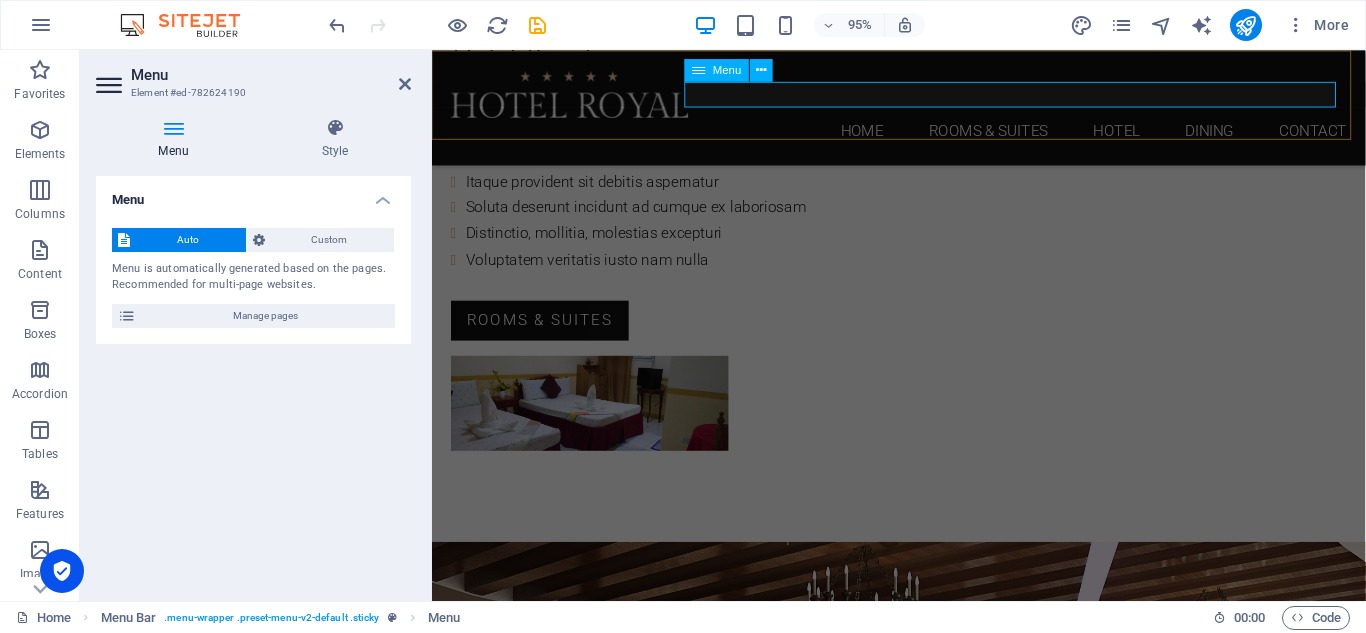 click on "Home Rooms & Suites Hotel Dining Contact" at bounding box center [924, 134] 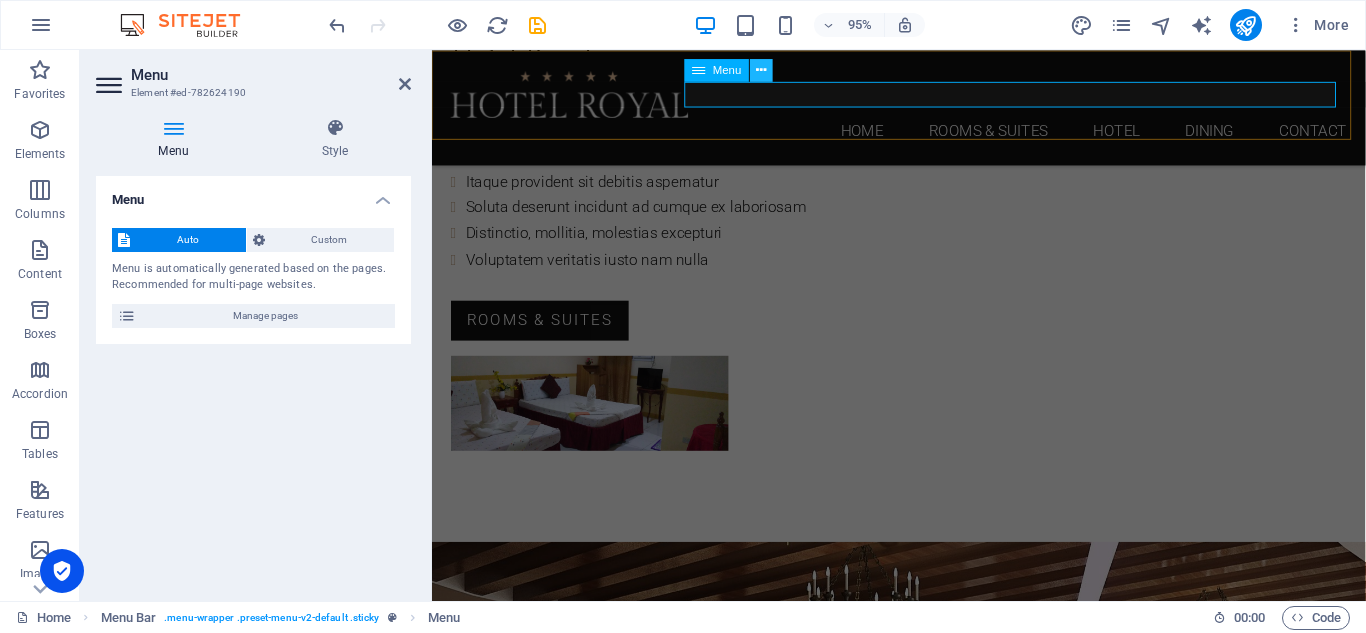 click at bounding box center [761, 70] 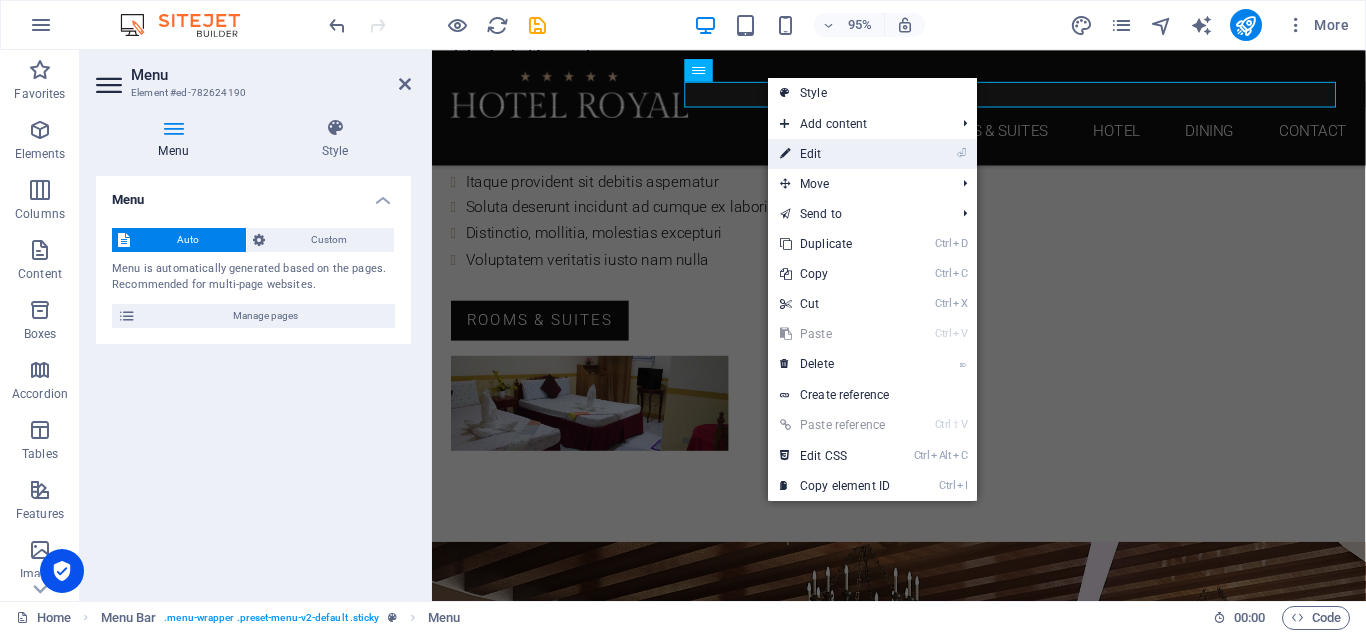 click on "⏎  Edit" at bounding box center (835, 154) 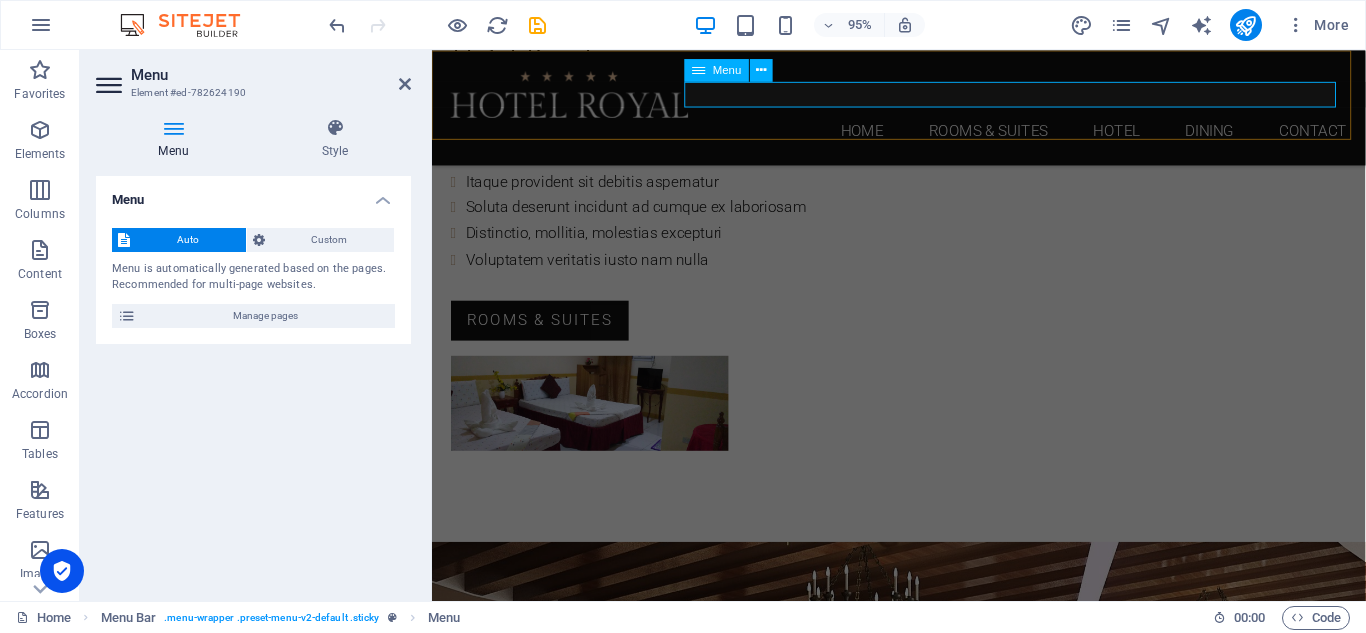 click on "Home Rooms & Suites Hotel Dining Contact" at bounding box center [924, 134] 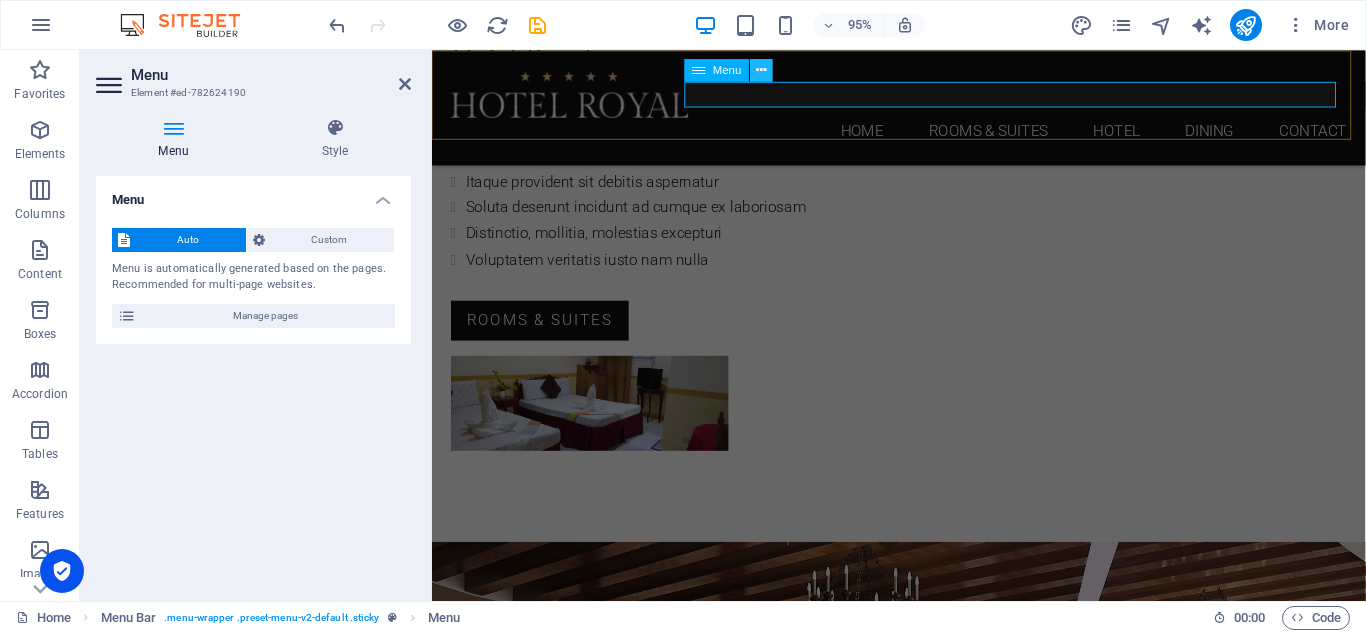 click at bounding box center [761, 70] 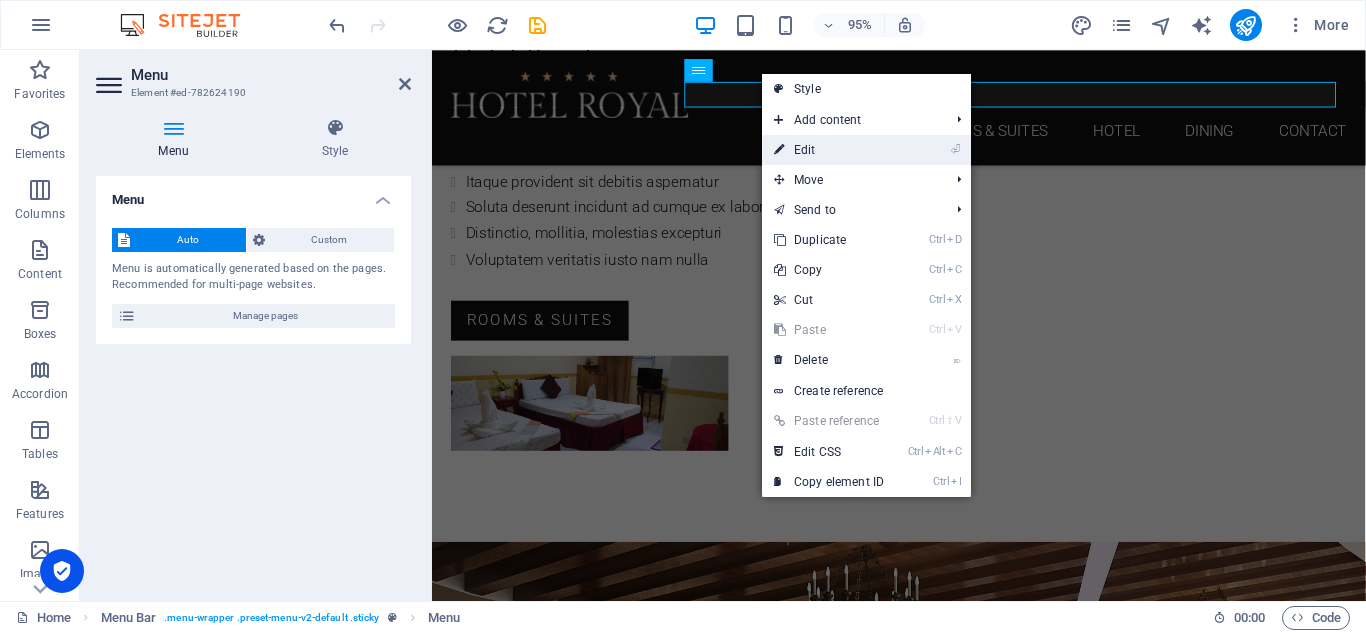 click on "⏎  Edit" at bounding box center (829, 150) 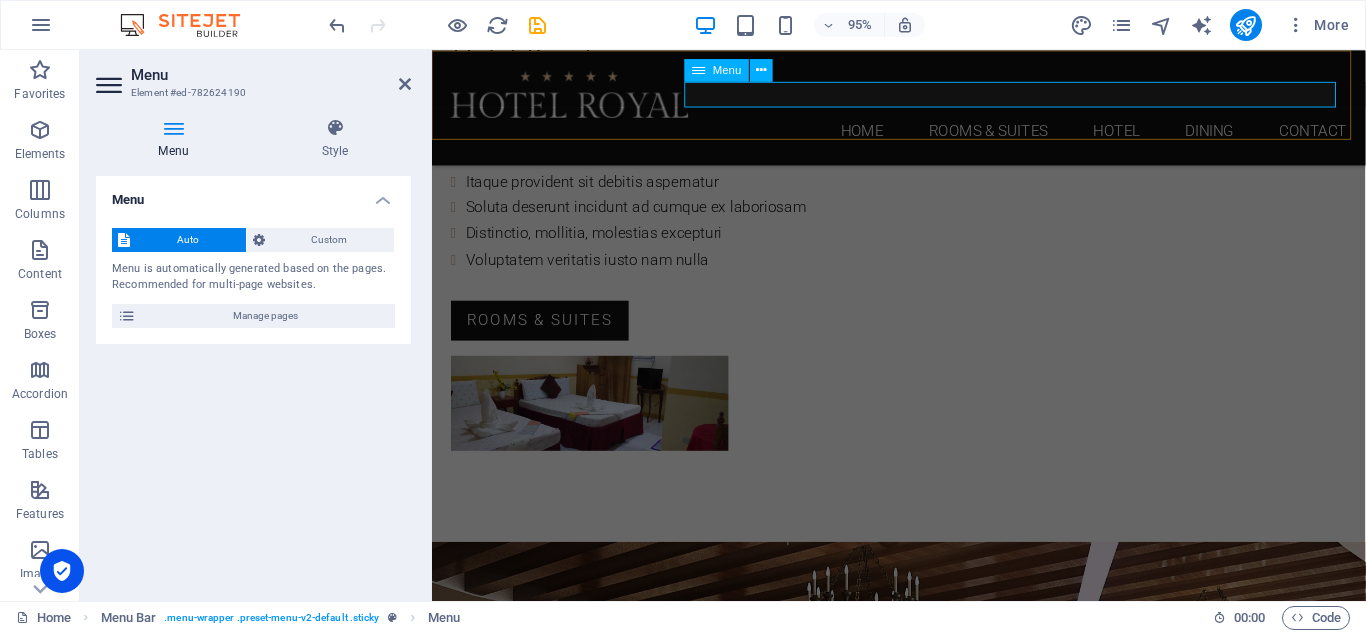 click on "Menu" at bounding box center [717, 70] 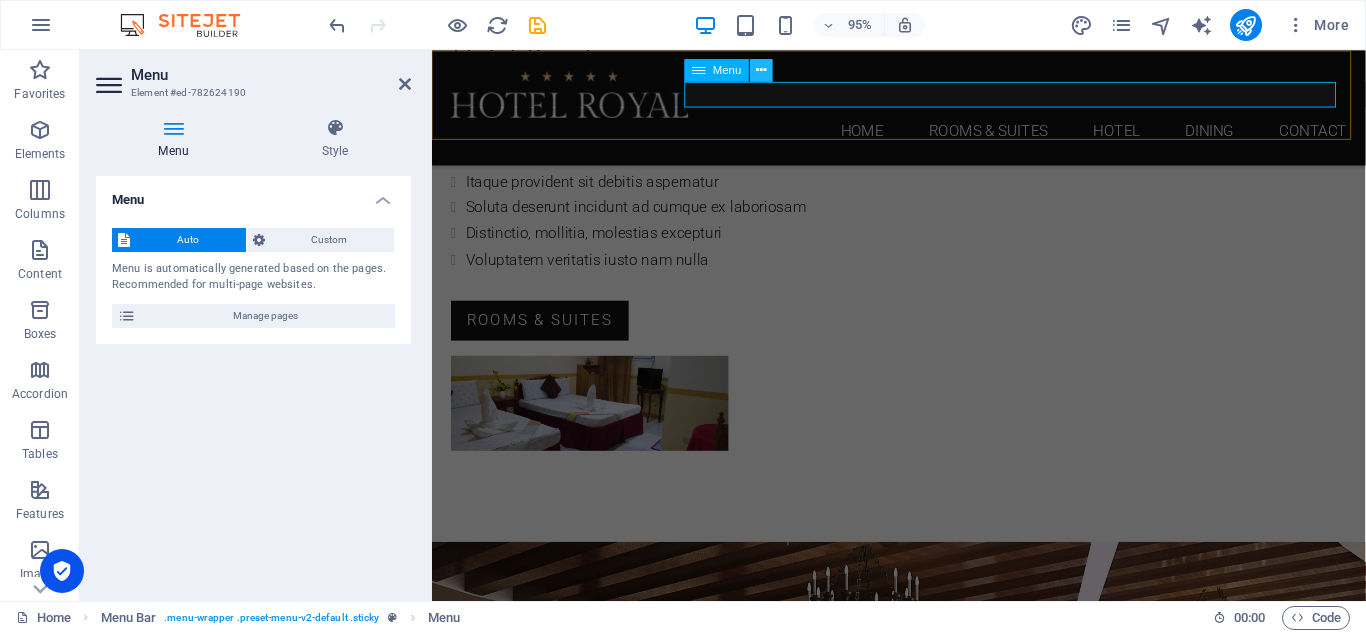 click at bounding box center [761, 70] 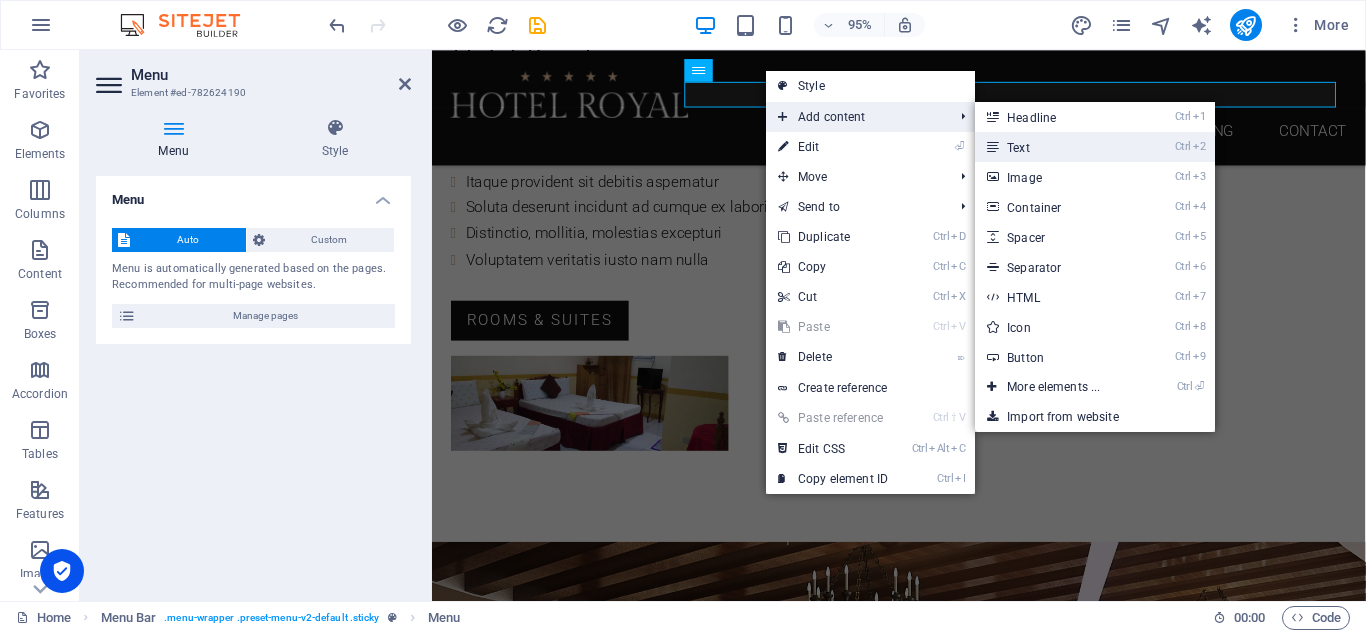 click on "Ctrl 2  Text" at bounding box center (1057, 147) 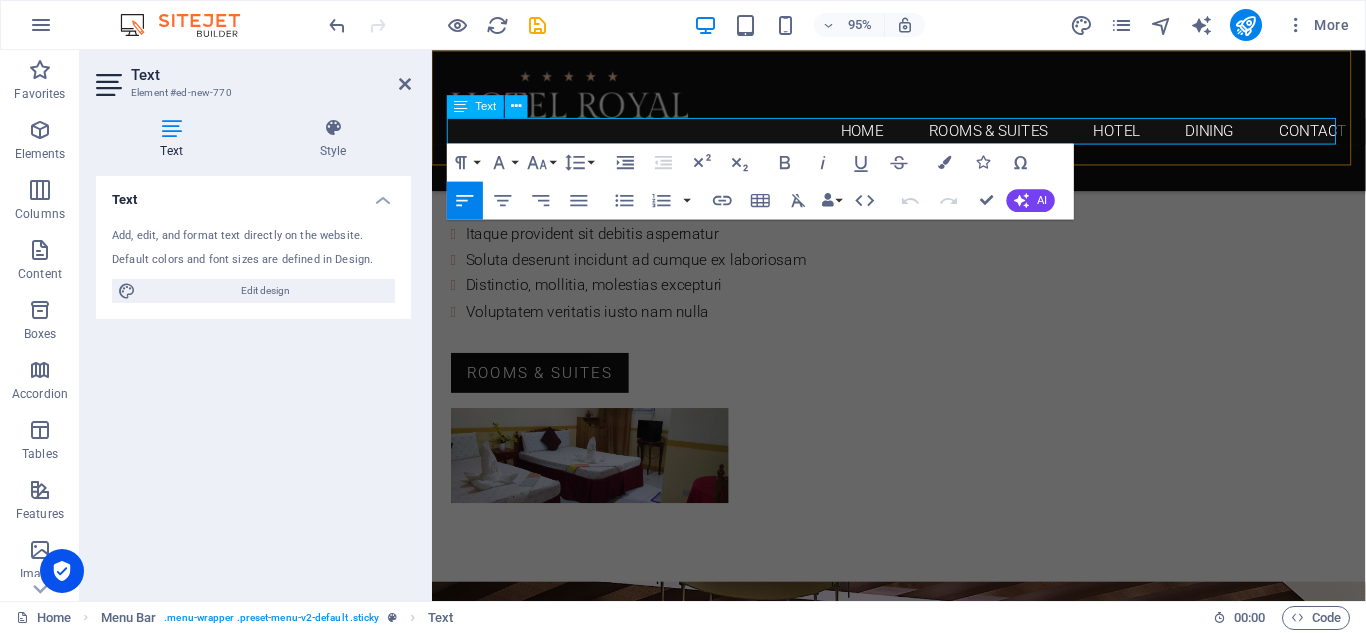 click on "New text element" at bounding box center [924, 162] 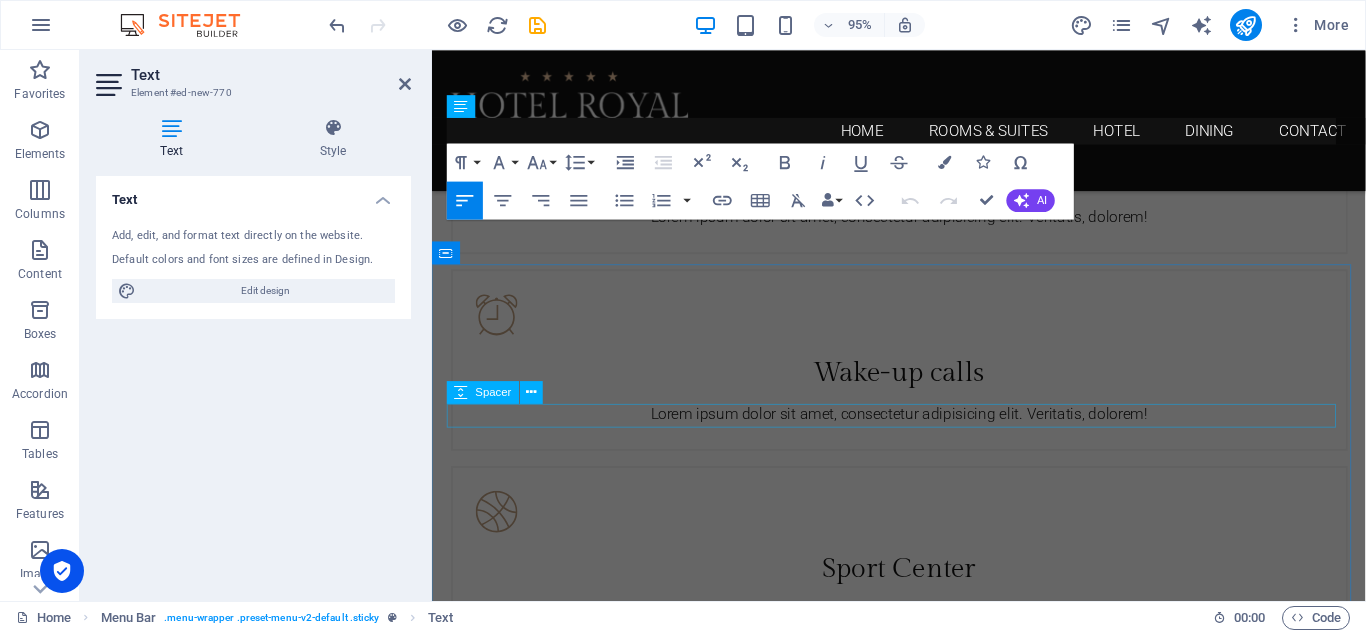 scroll, scrollTop: 2963, scrollLeft: 0, axis: vertical 